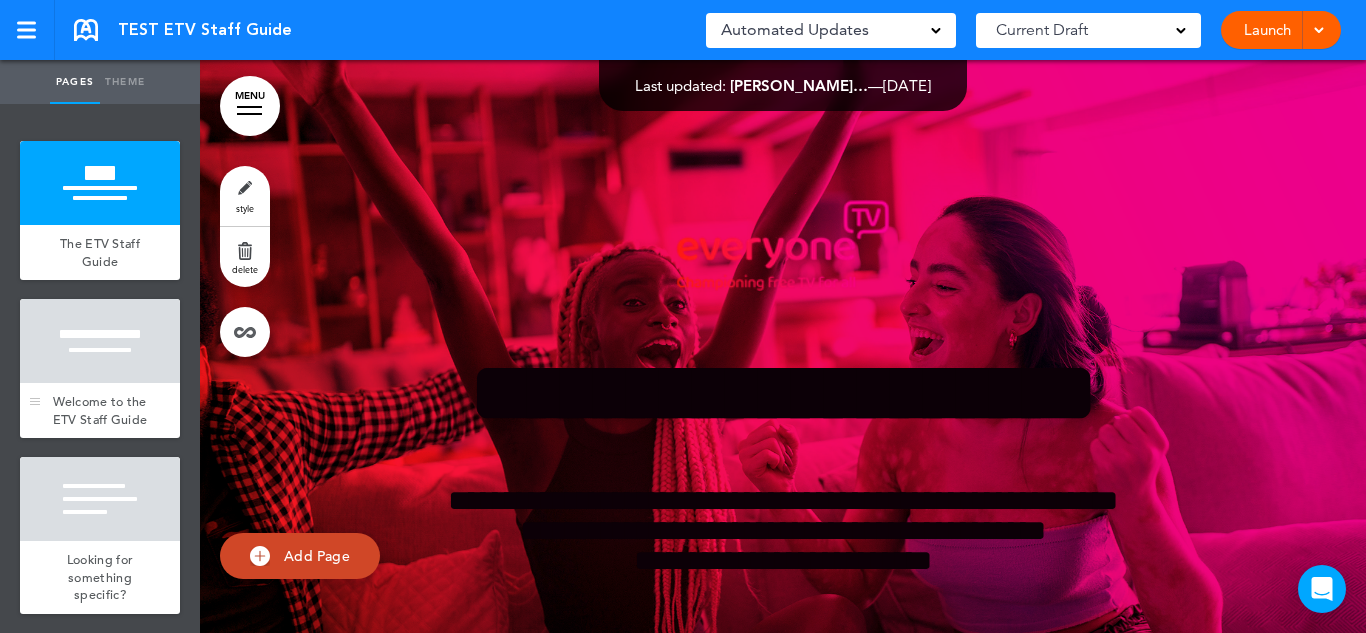 click at bounding box center (100, 341) 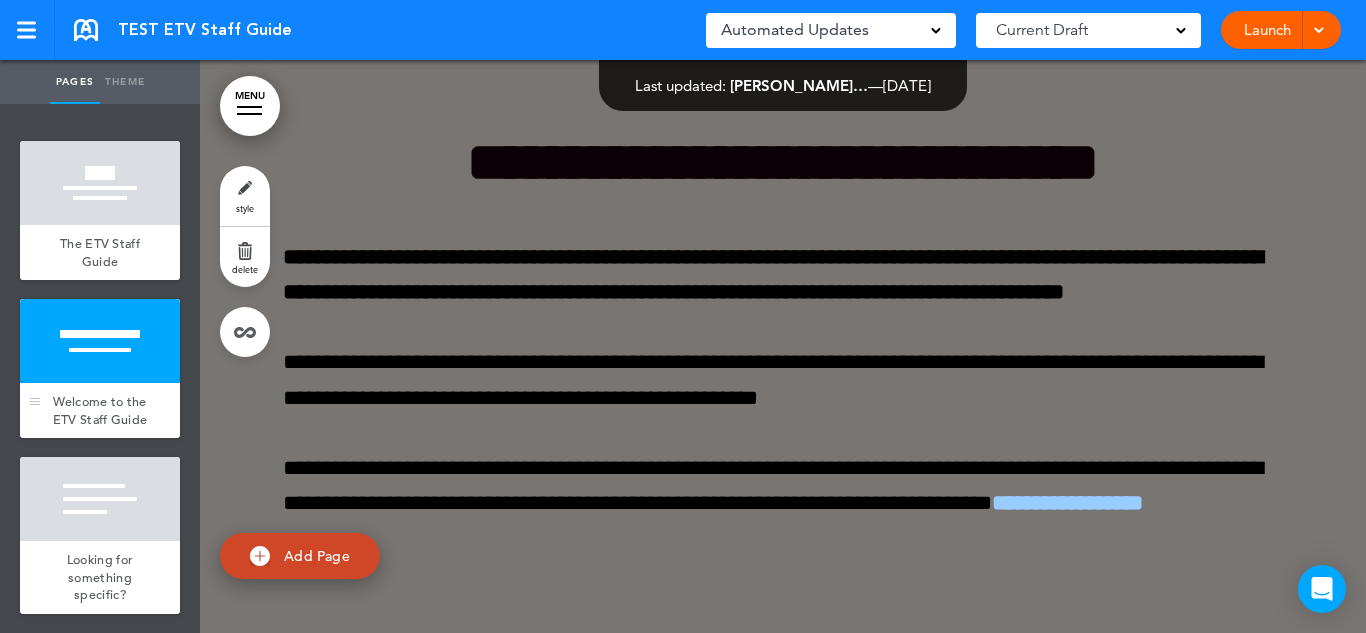 scroll, scrollTop: 720, scrollLeft: 0, axis: vertical 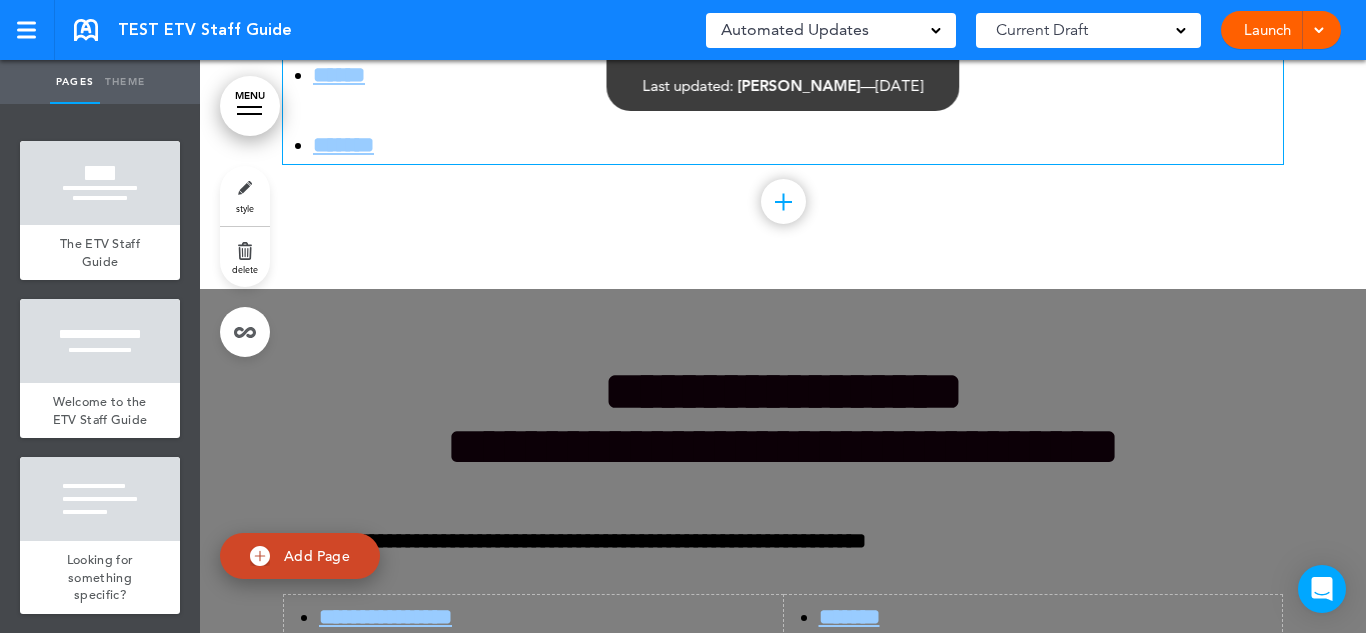 click on "MENU
Cancel
Reorder
?
Move or rearrange pages
easily by selecting whole  sections or individual pages.
Go back
The ETV Staff Guide
Hide page in   table of contents
1
Welcome to the ETV Staff Guide
Hide page in   table of contents
2 3 4 5" at bounding box center (783, -18633) 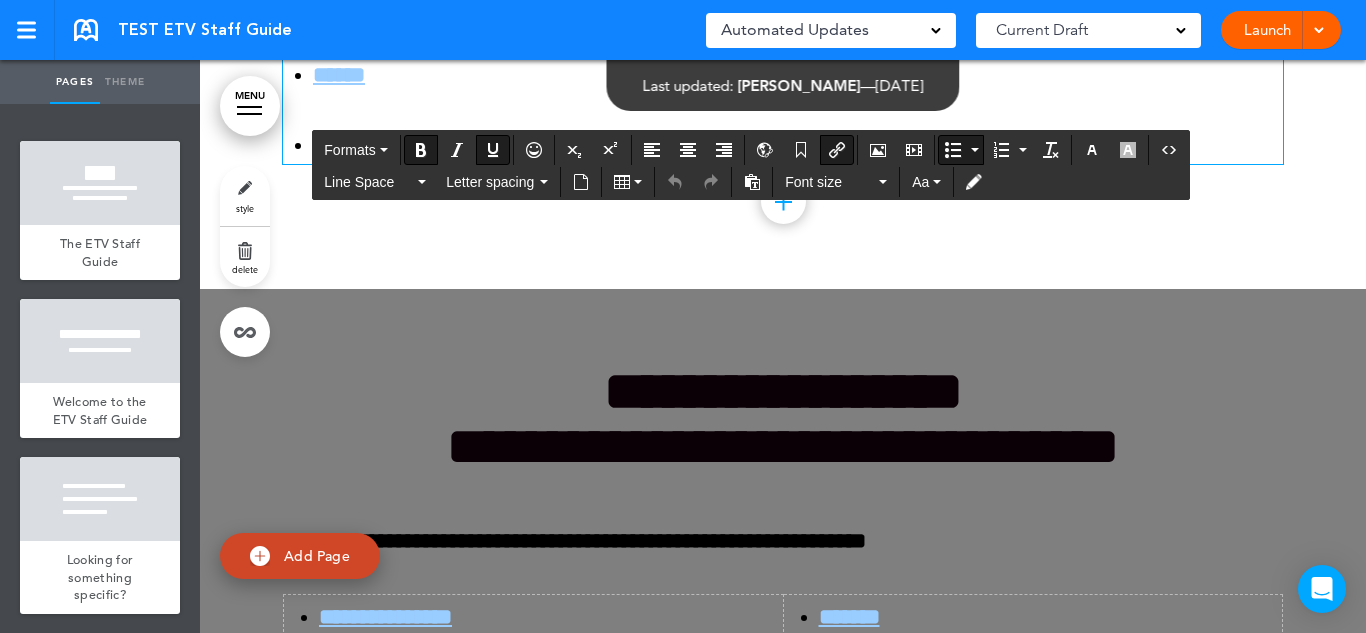 click on "Add collapsible section
?
In order to add a collapsible
section, only solid background  colours can be used.
Read Less" at bounding box center (783, 206) 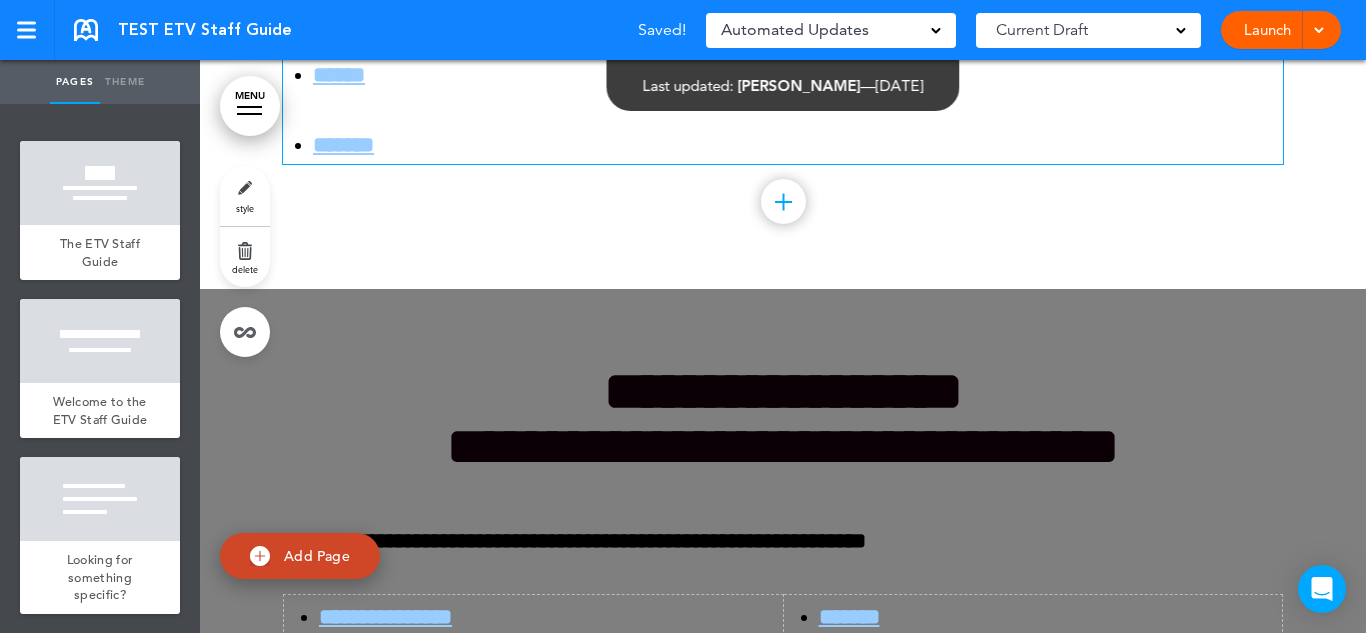 click on "*******" at bounding box center [343, 145] 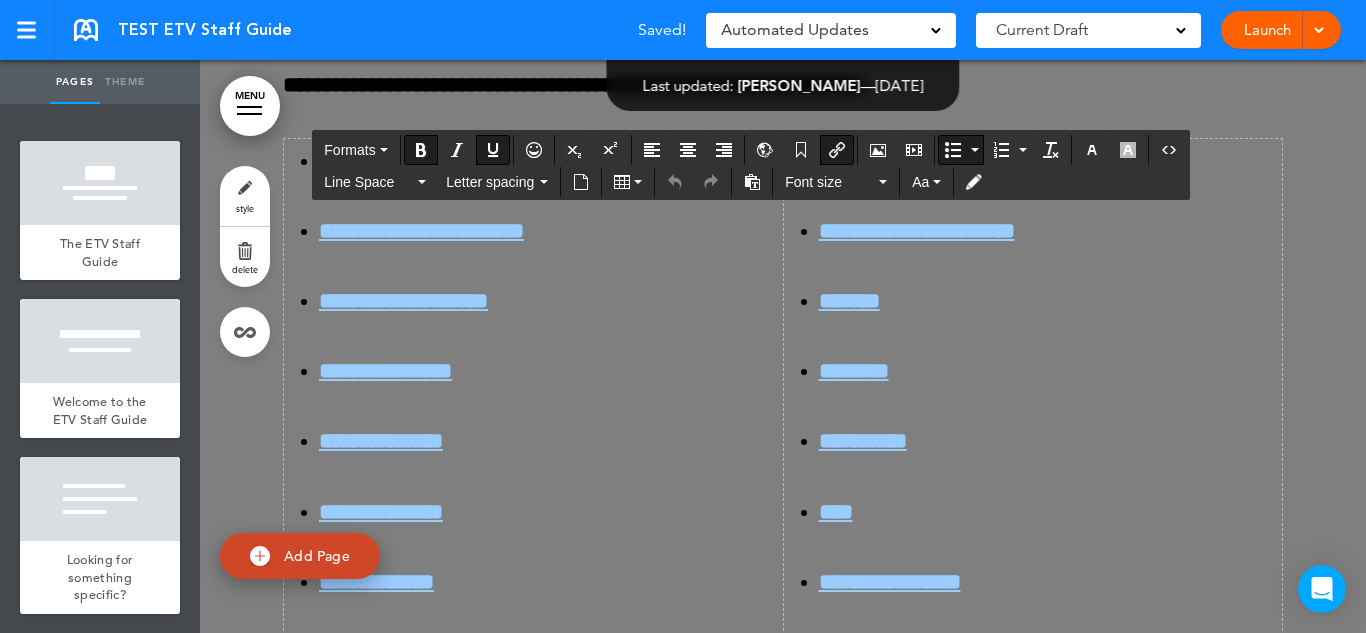 scroll, scrollTop: 19434, scrollLeft: 0, axis: vertical 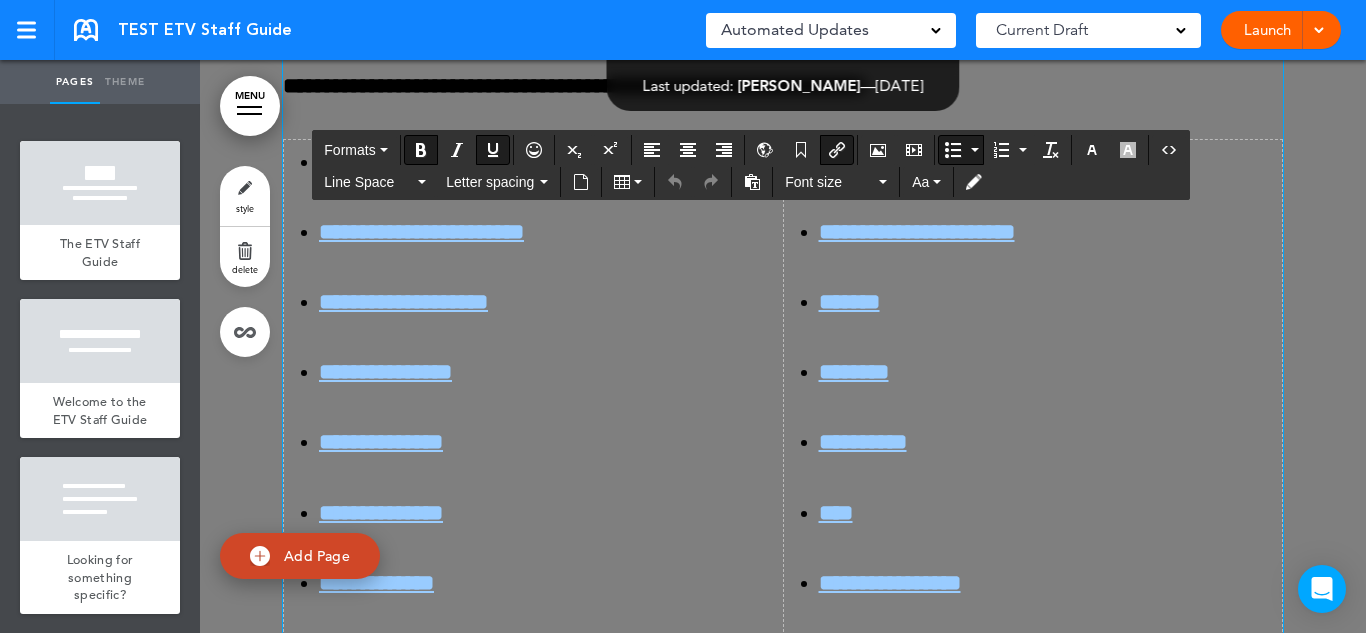 click on "**********" at bounding box center [385, 162] 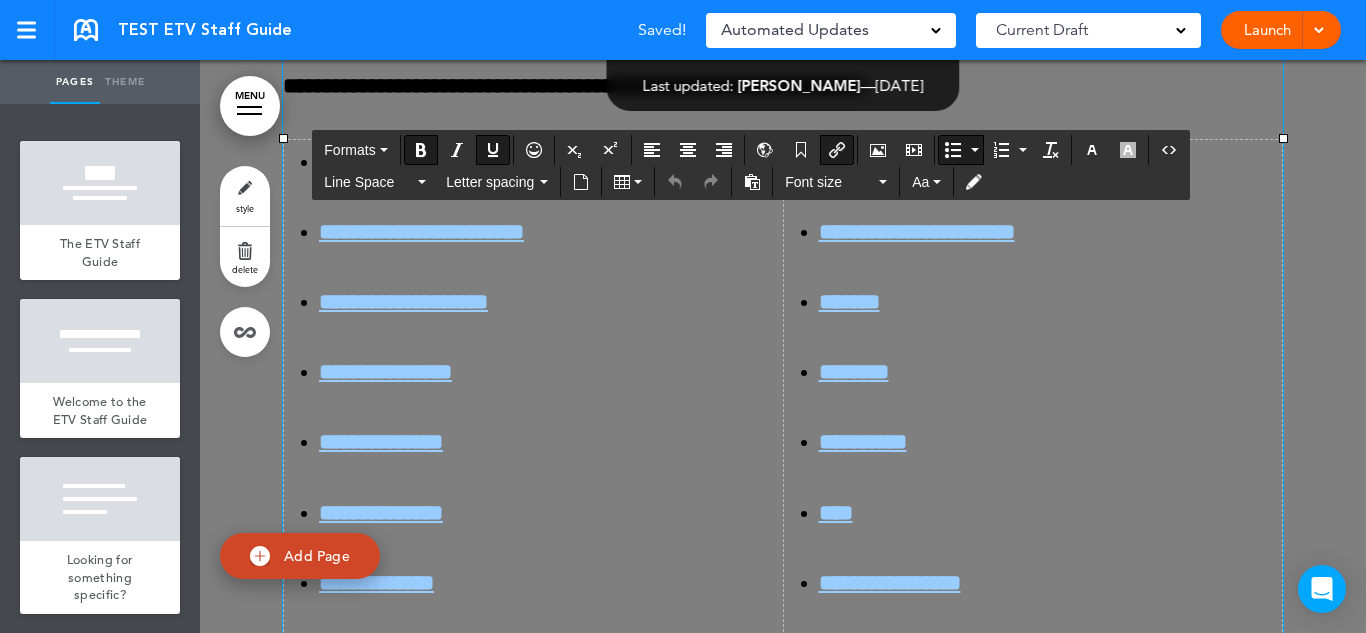 click on "**********" at bounding box center (385, 162) 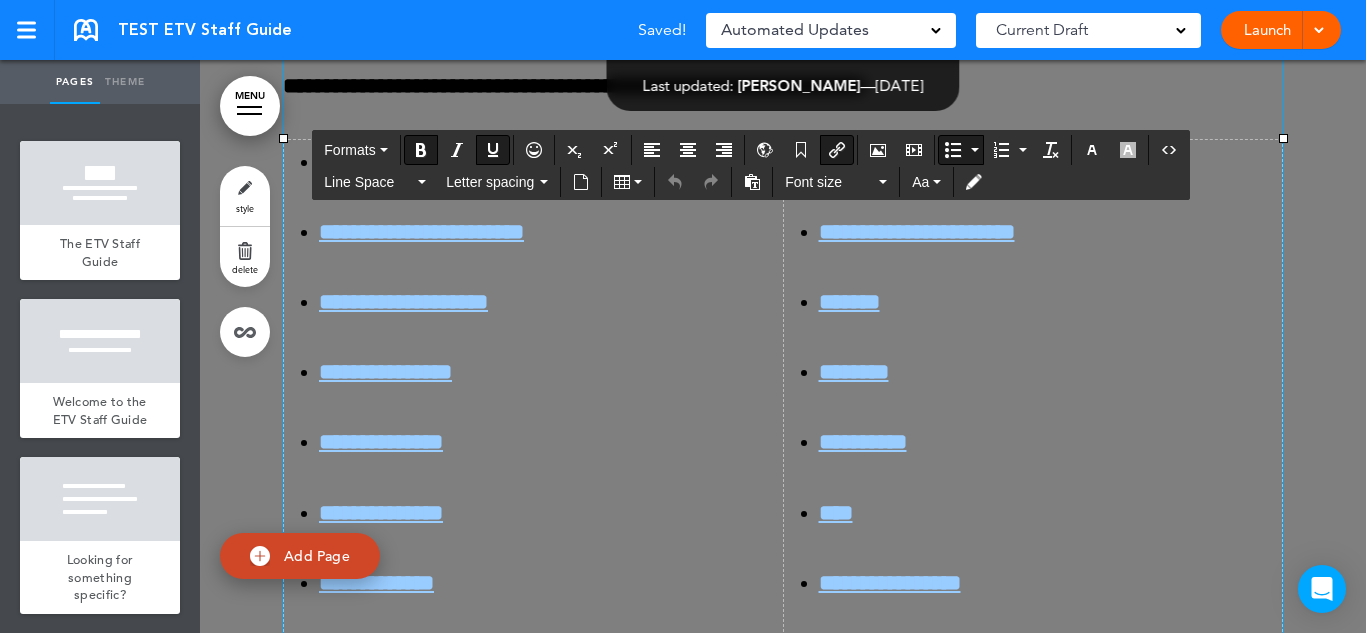 click on "**********" at bounding box center [533, 408] 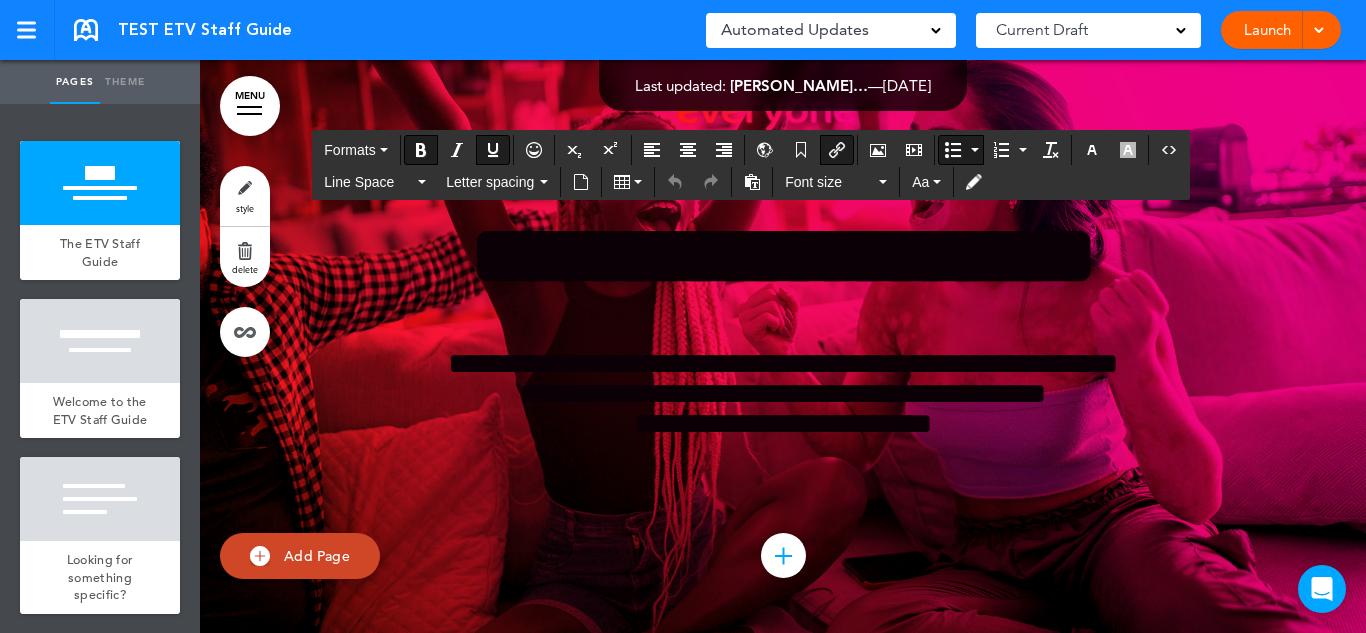 scroll, scrollTop: 40, scrollLeft: 0, axis: vertical 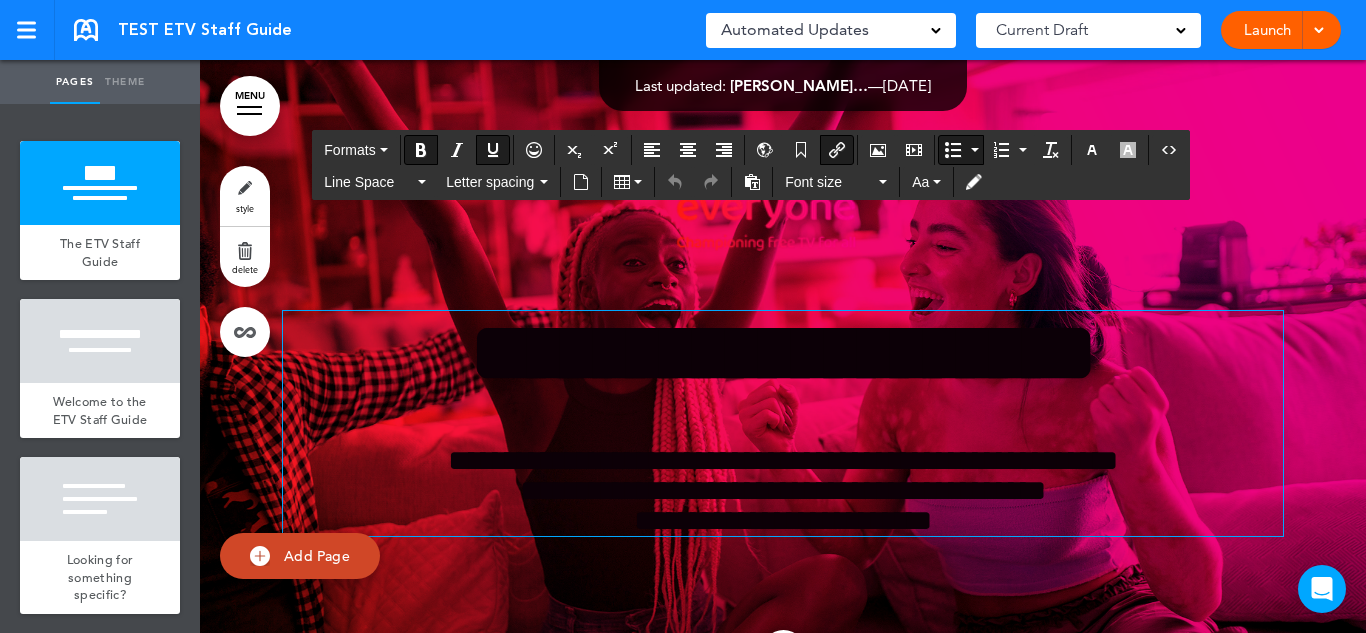 click on "**********" at bounding box center (783, 353) 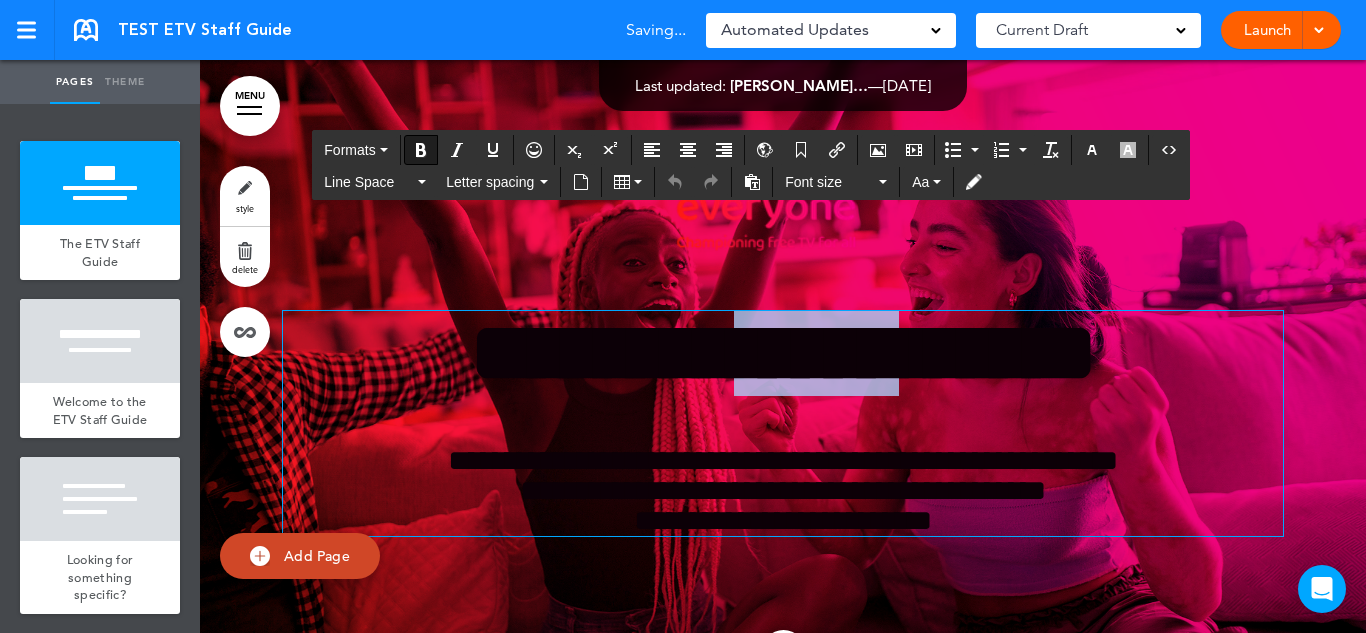 click on "**********" at bounding box center [783, 353] 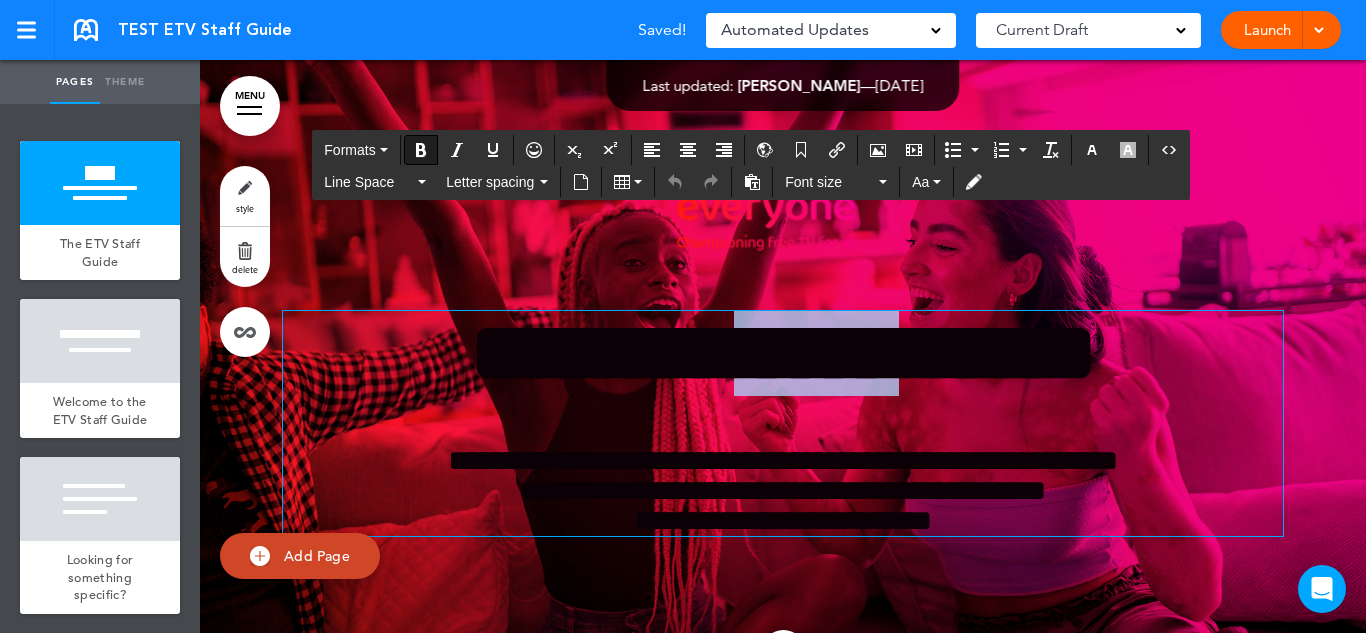 click on "**********" at bounding box center [783, 353] 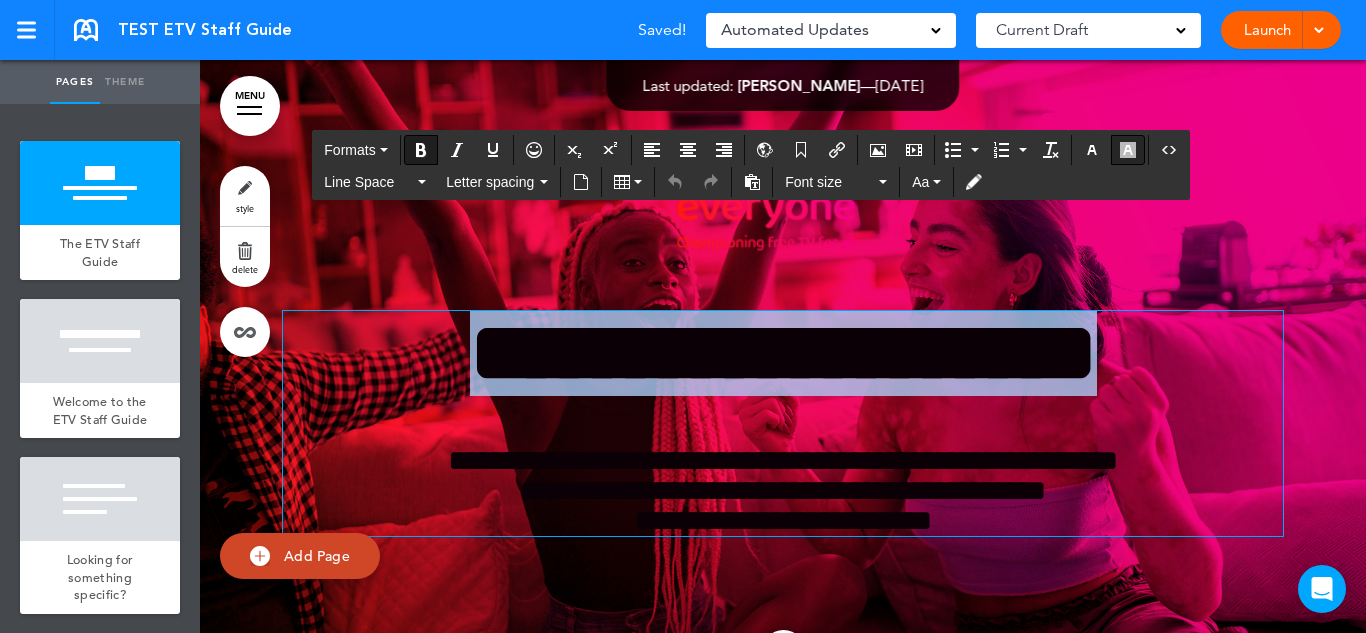 click at bounding box center (1128, 150) 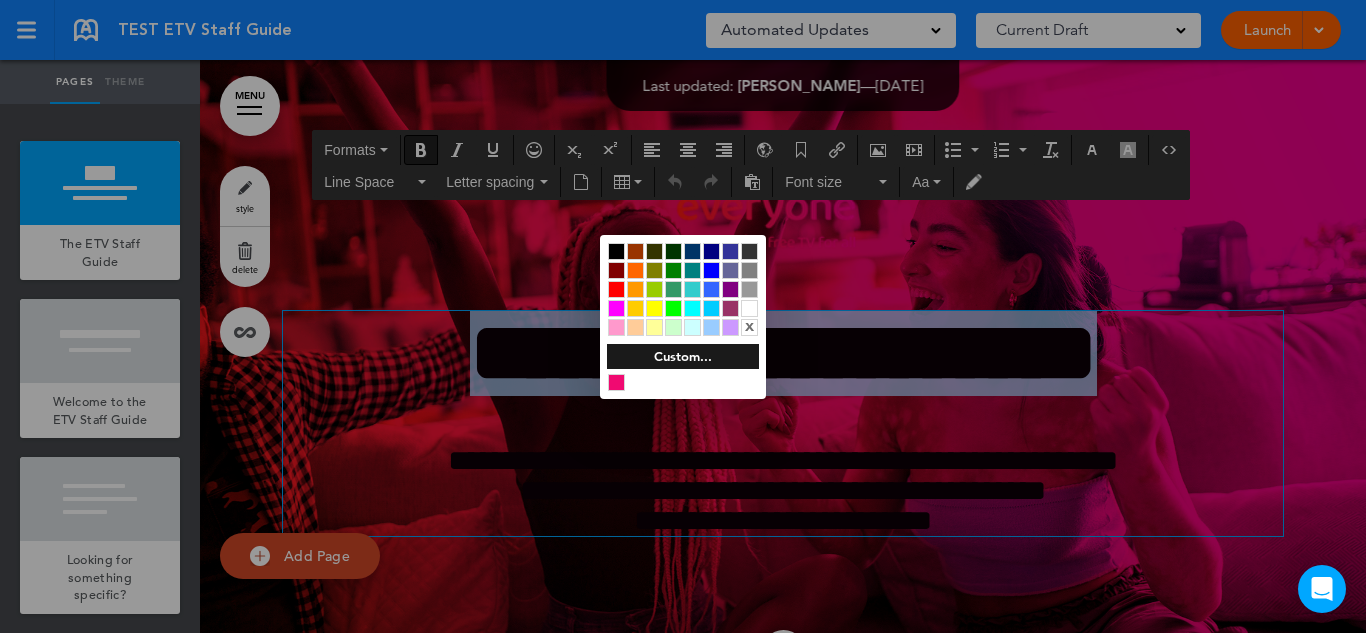 click at bounding box center (749, 308) 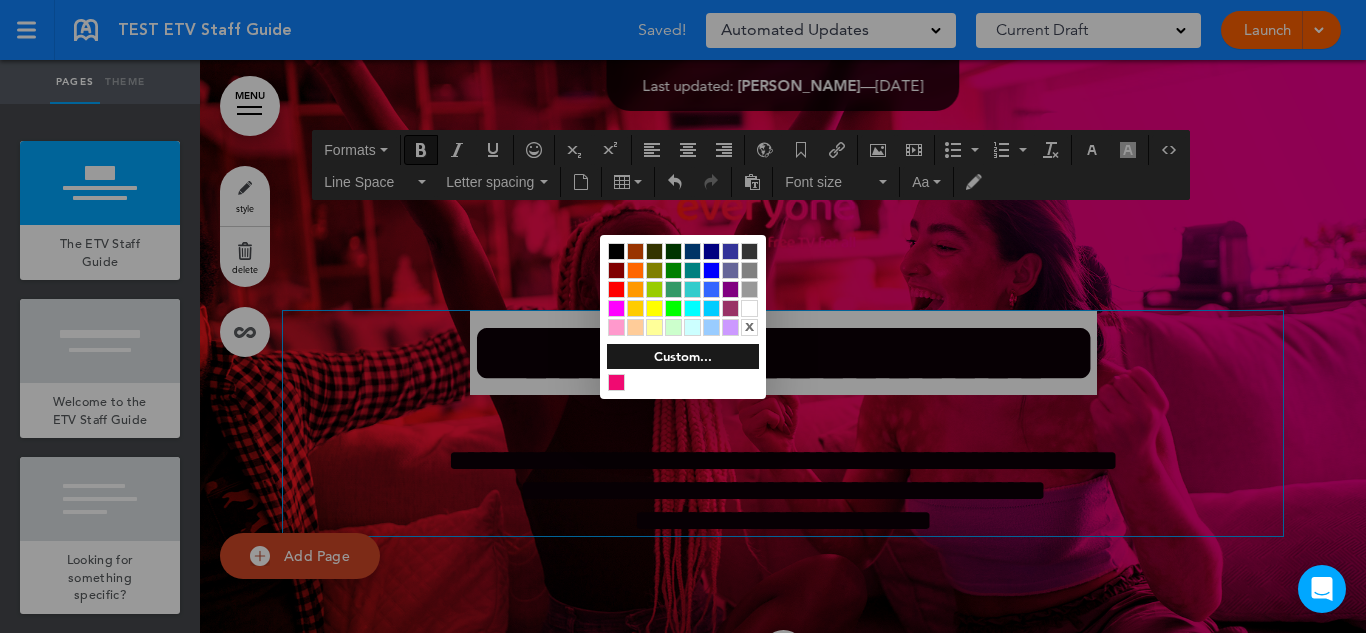 click at bounding box center (683, 316) 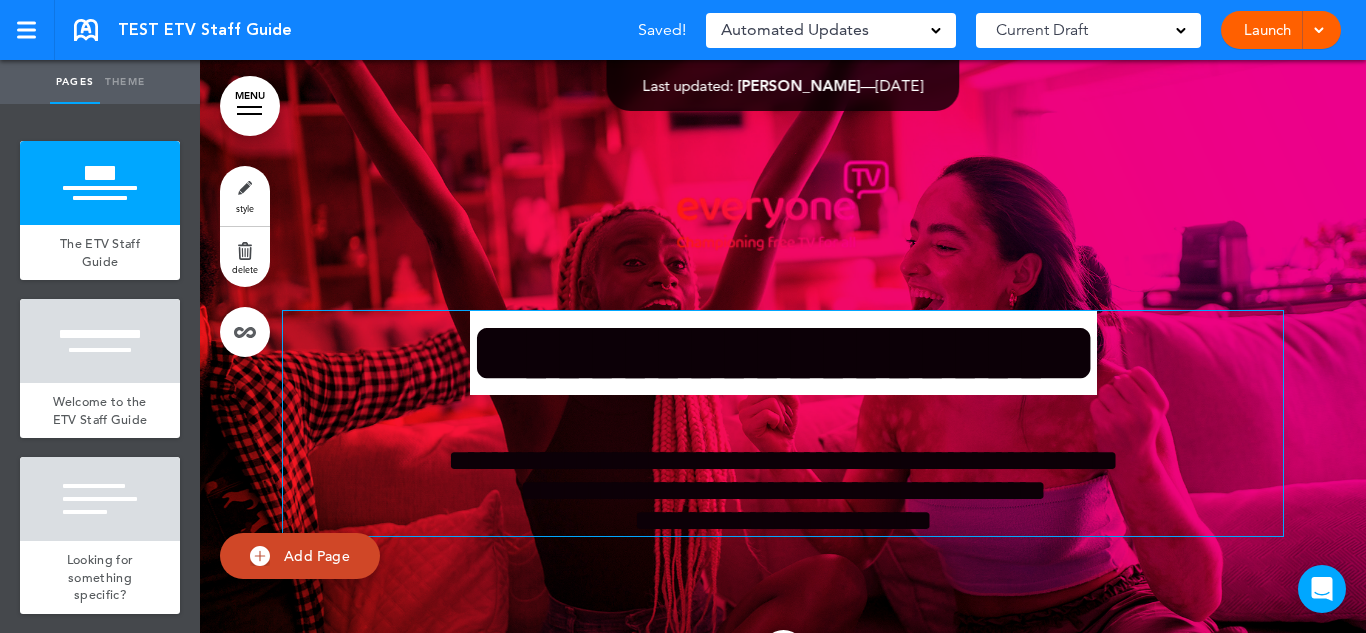 click on "**********" at bounding box center (783, 491) 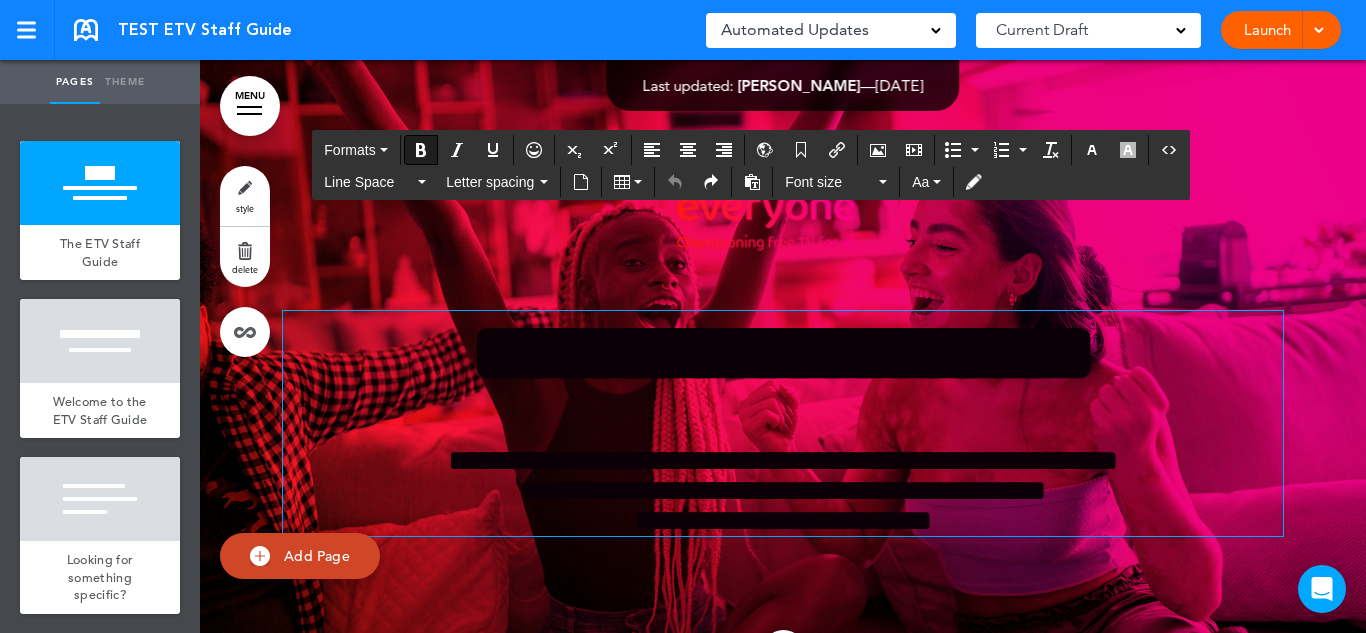 click on "**********" at bounding box center [783, 491] 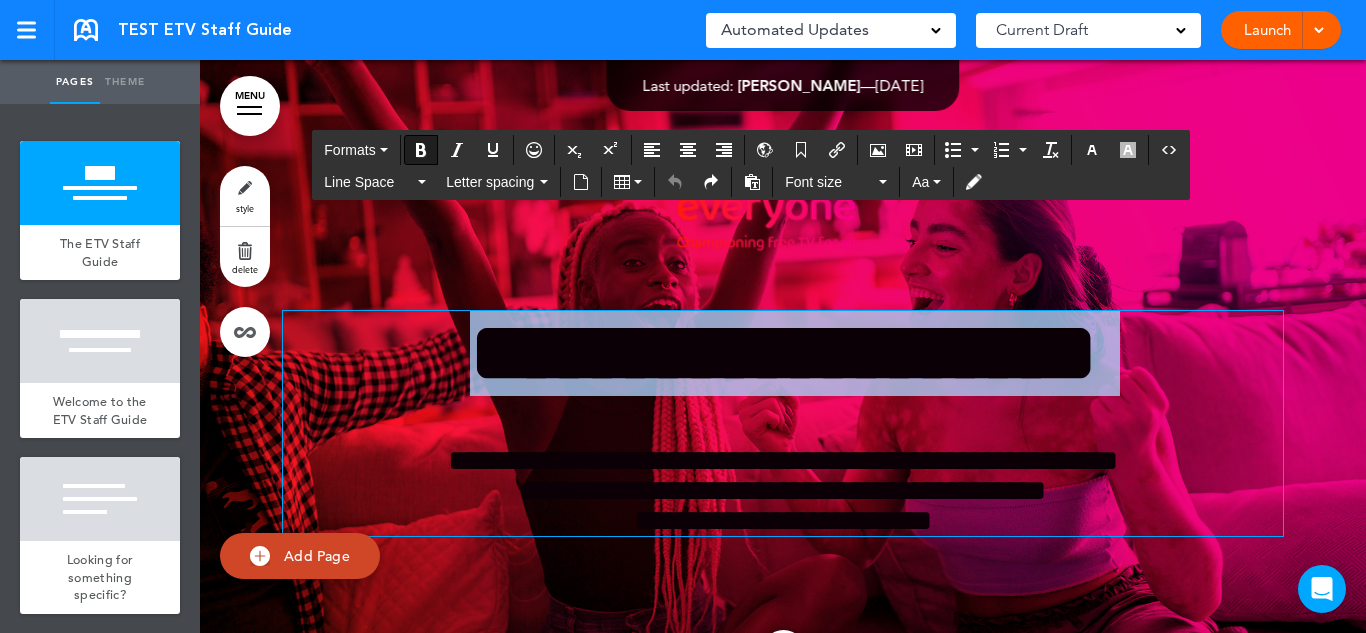 click on "**********" at bounding box center (783, 353) 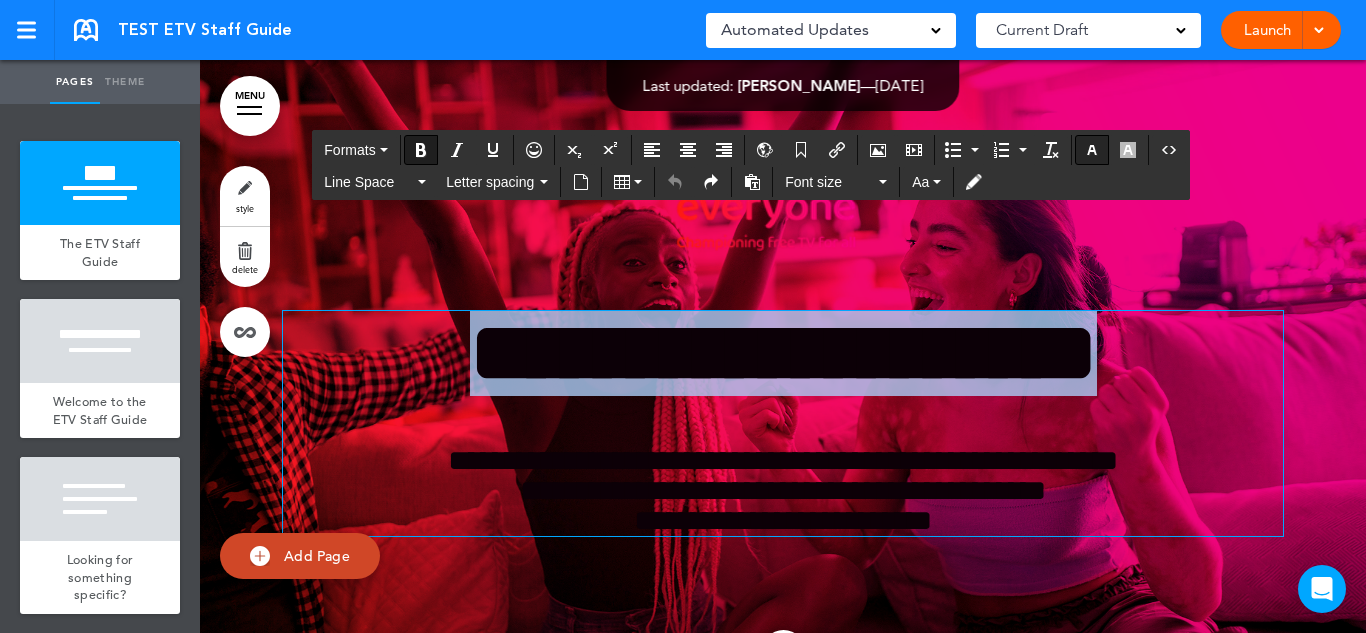 click at bounding box center [1092, 150] 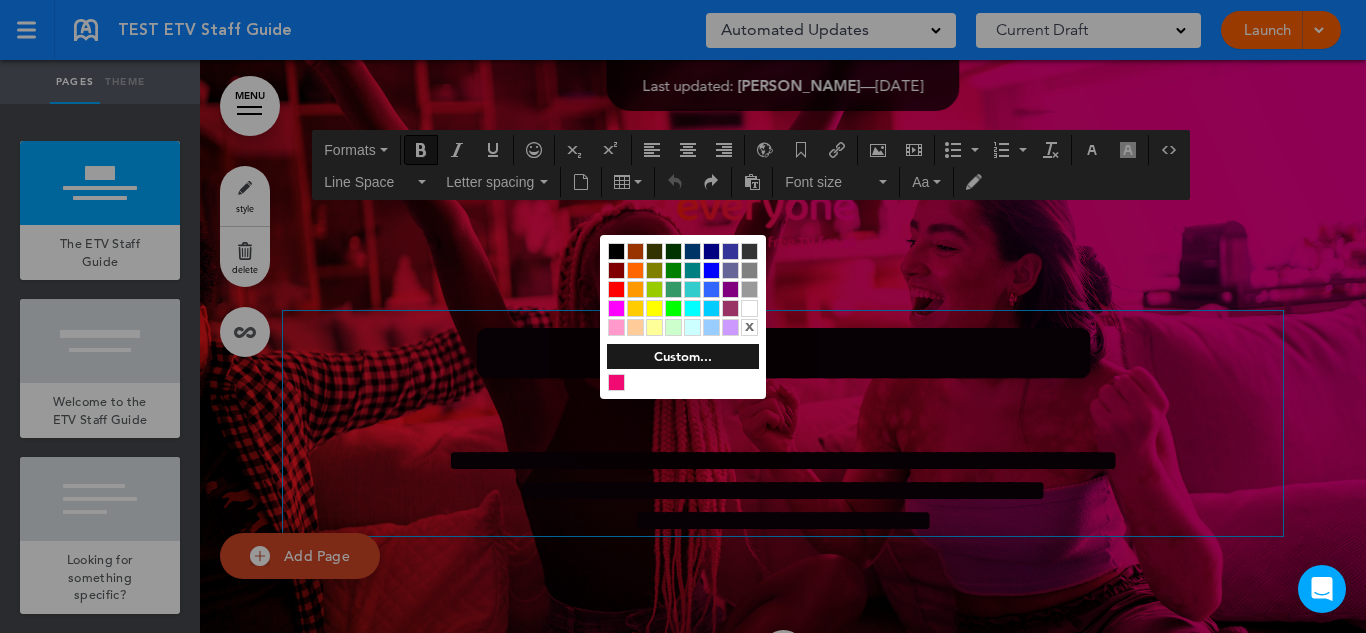 click at bounding box center [749, 308] 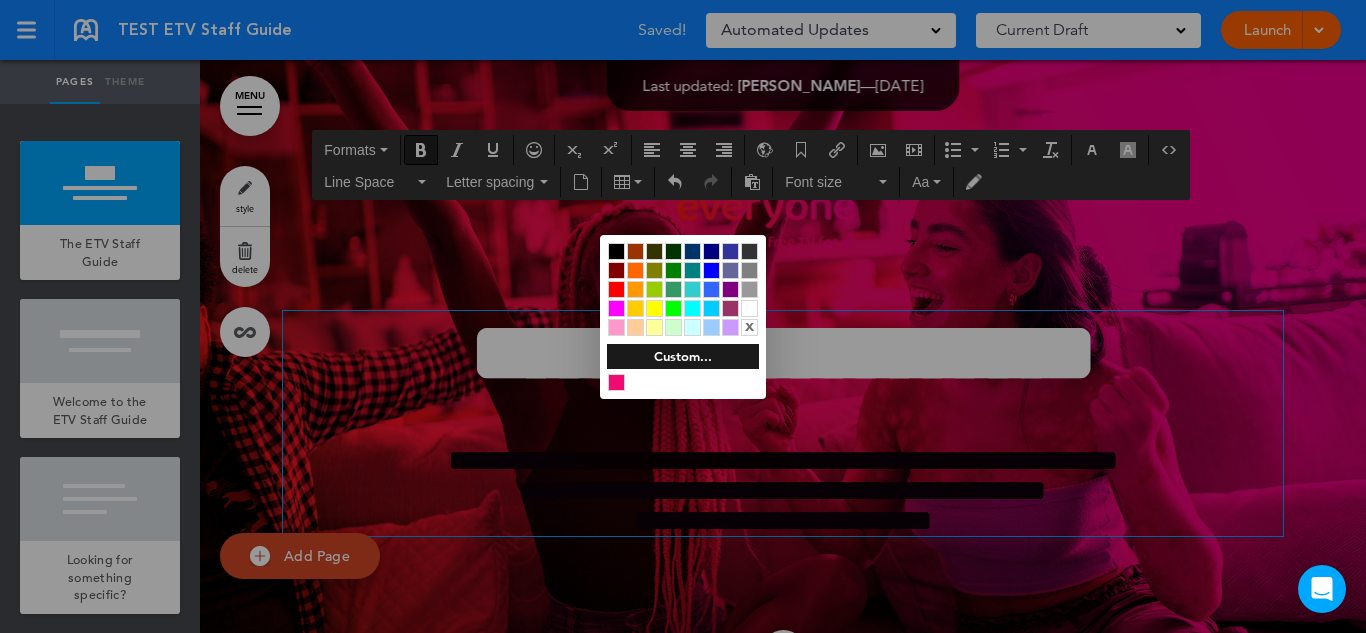 click at bounding box center (683, 316) 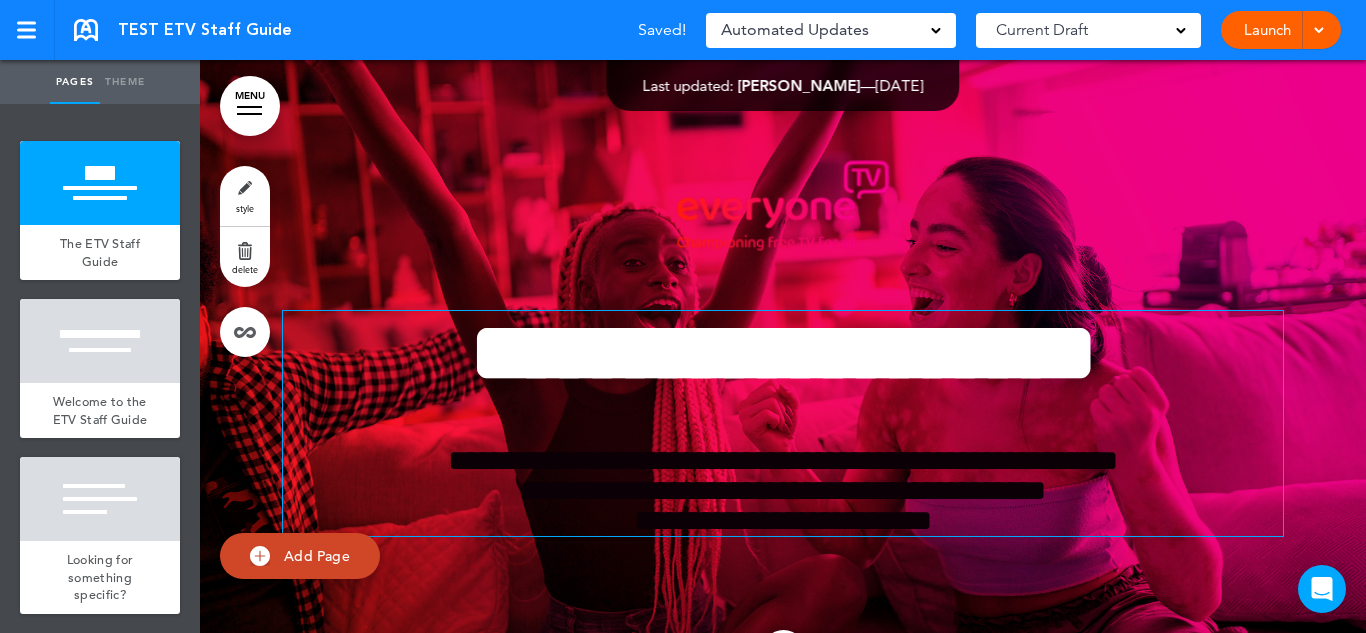 click on "**********" at bounding box center (783, 491) 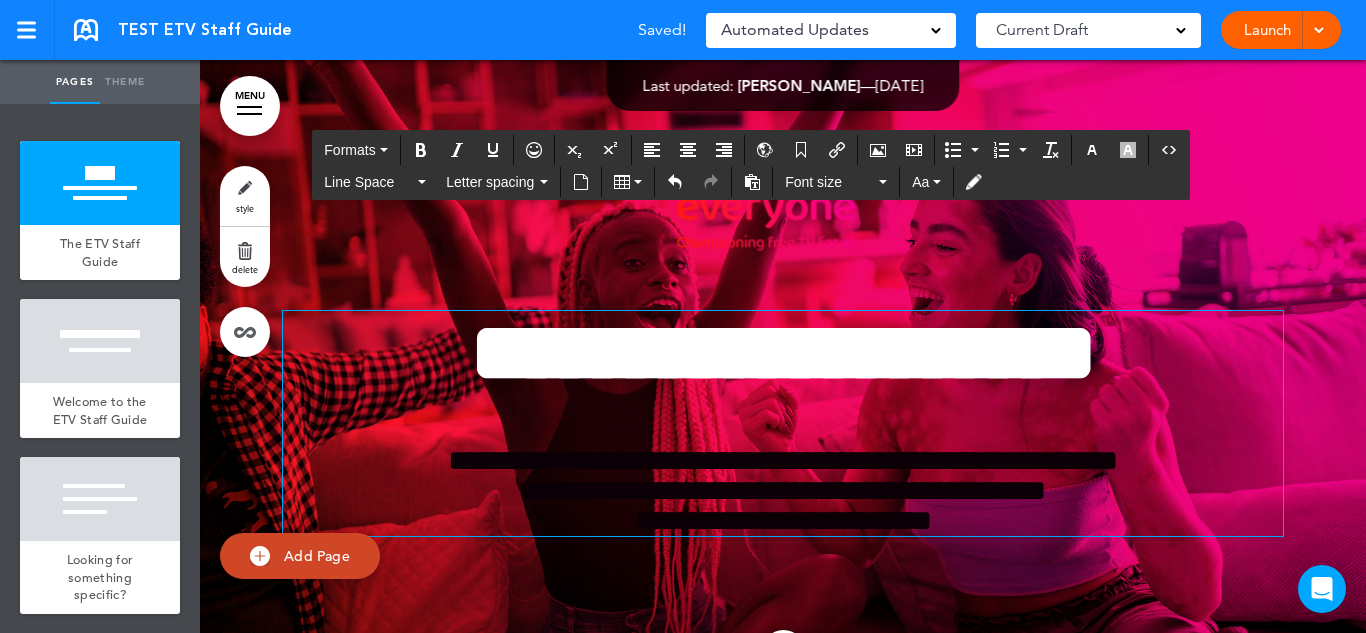 click on "**********" at bounding box center [783, 491] 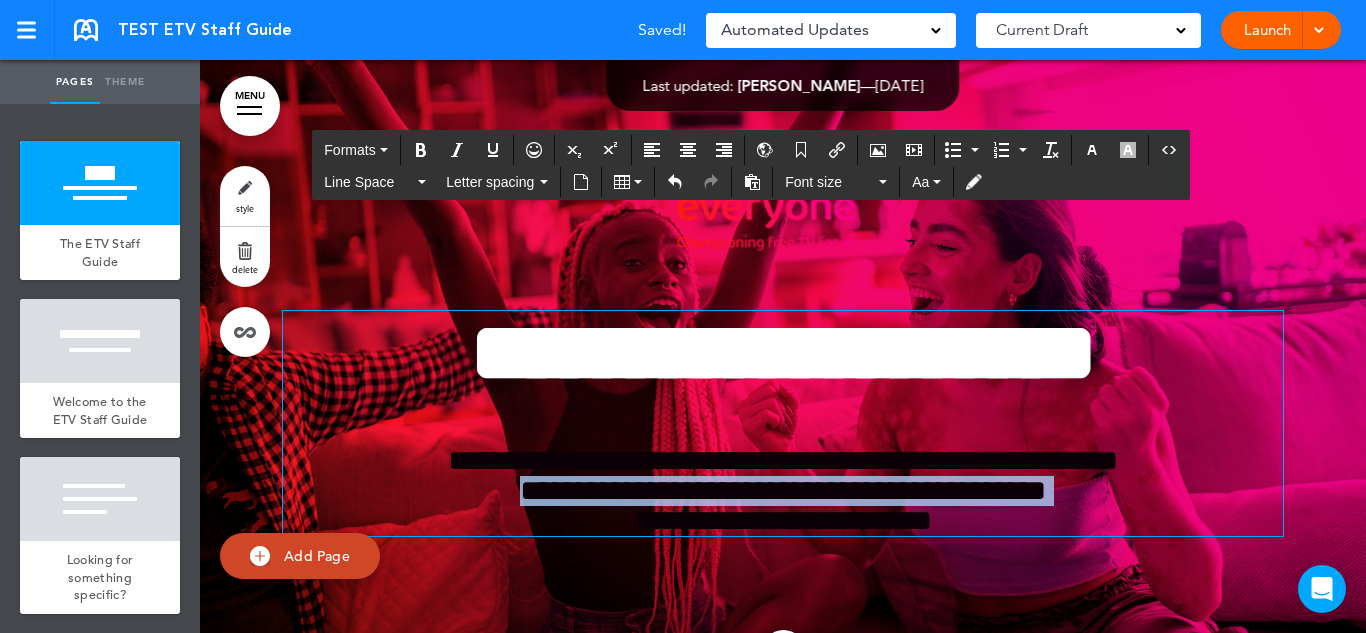 click on "**********" at bounding box center [783, 491] 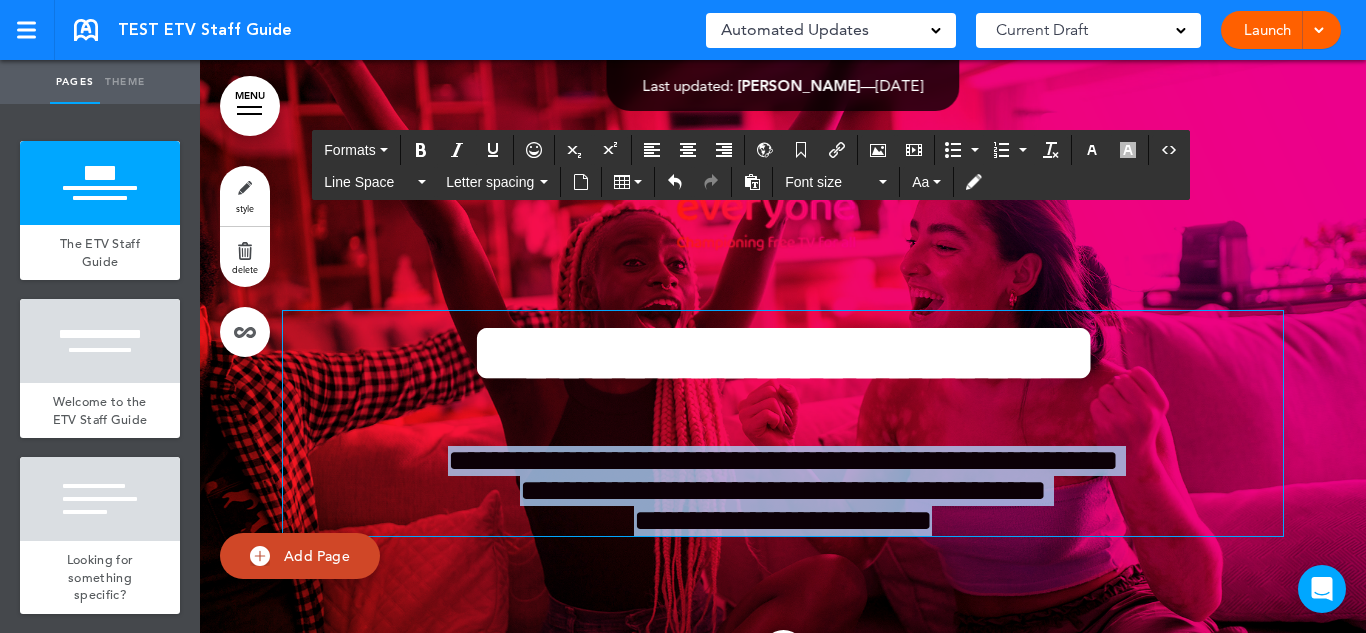 drag, startPoint x: 944, startPoint y: 521, endPoint x: 398, endPoint y: 446, distance: 551.127 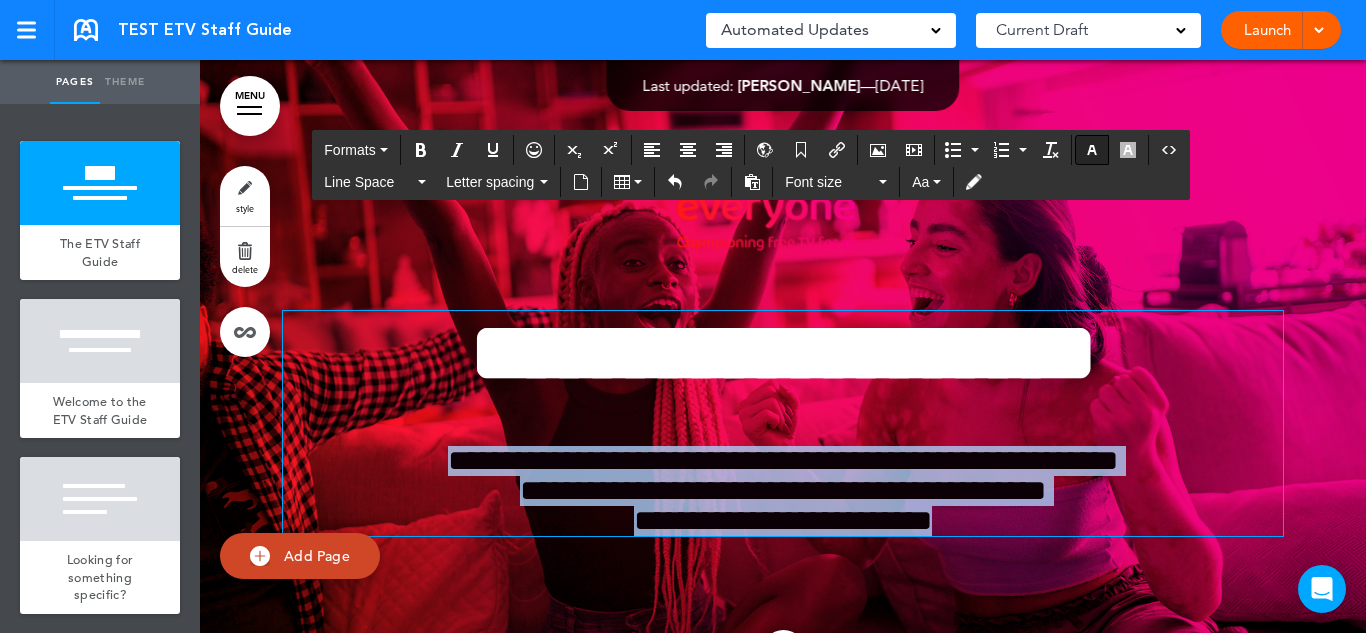 click at bounding box center (1092, 150) 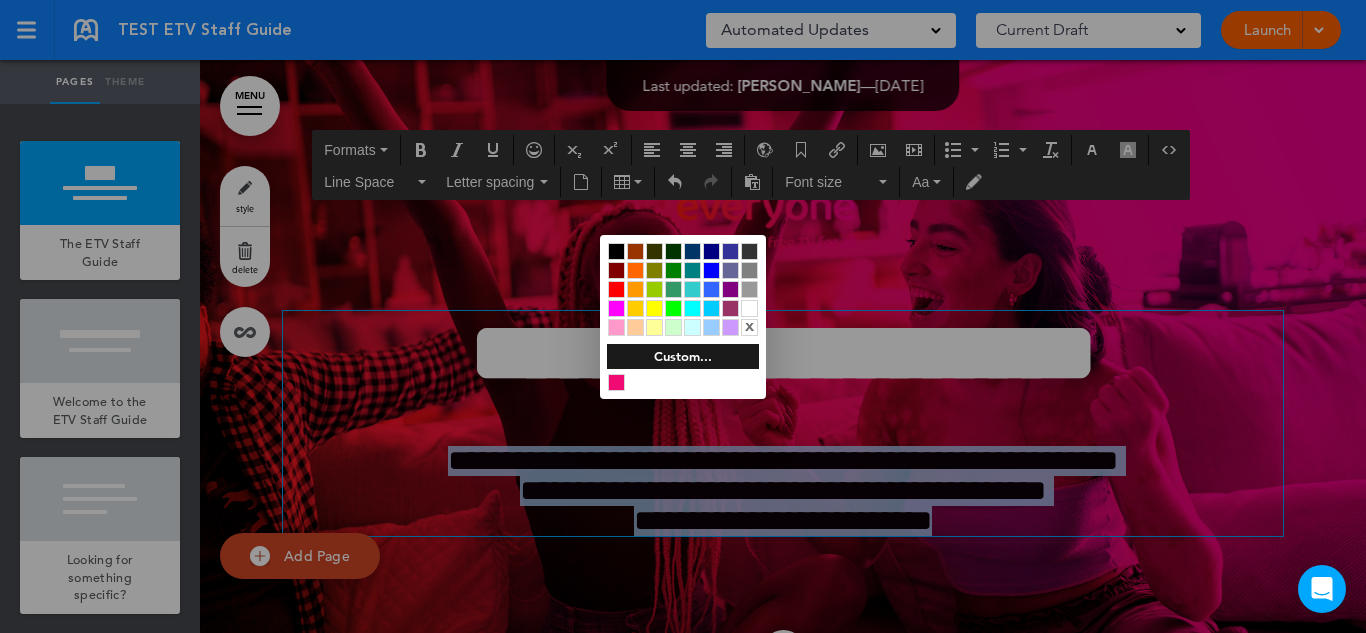 click at bounding box center [749, 308] 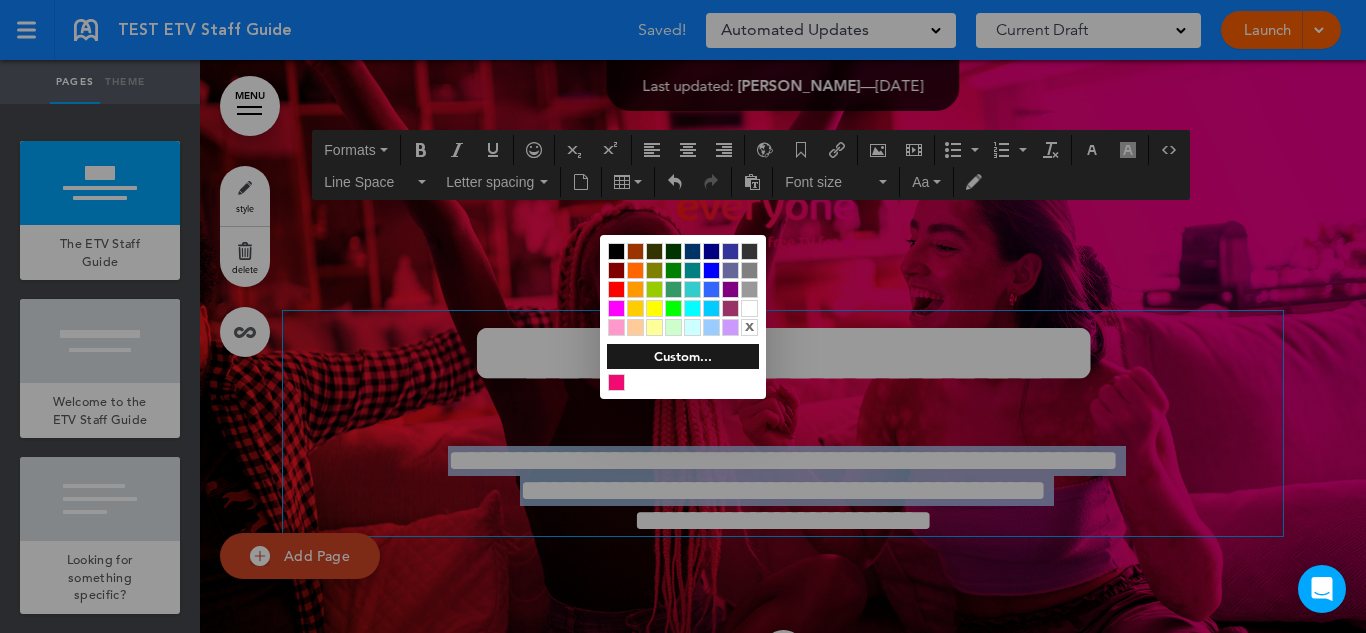 click at bounding box center [683, 316] 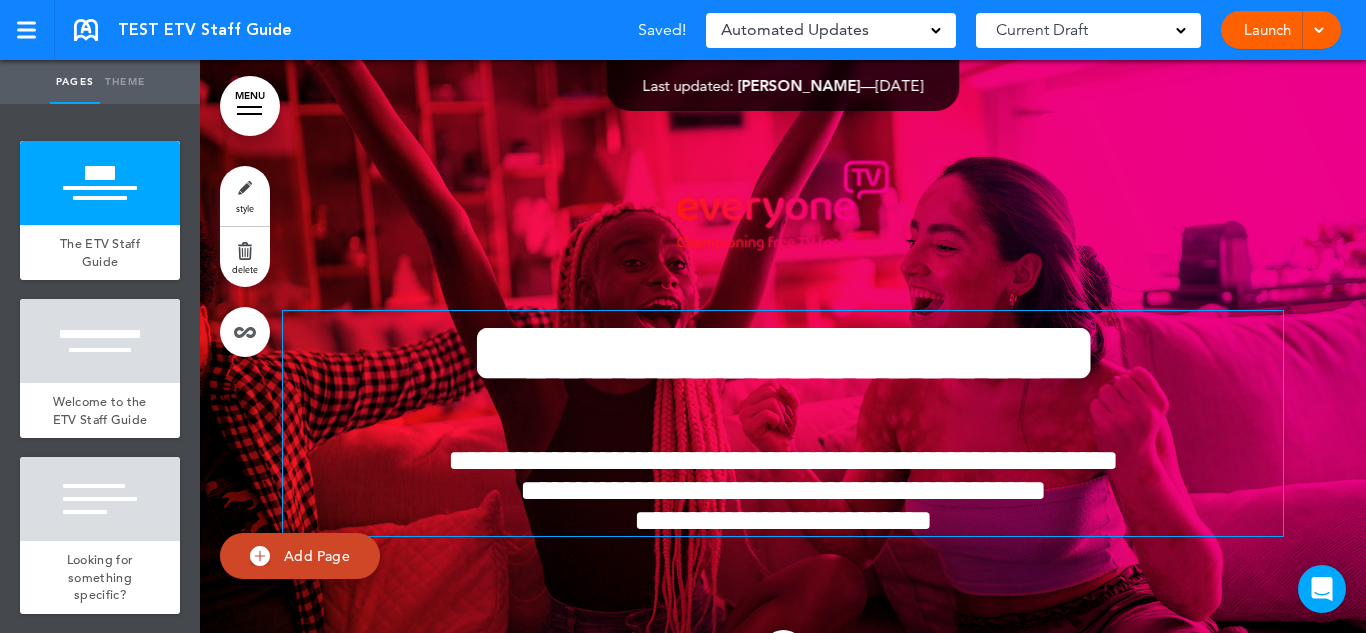 click on "**********" at bounding box center [783, 520] 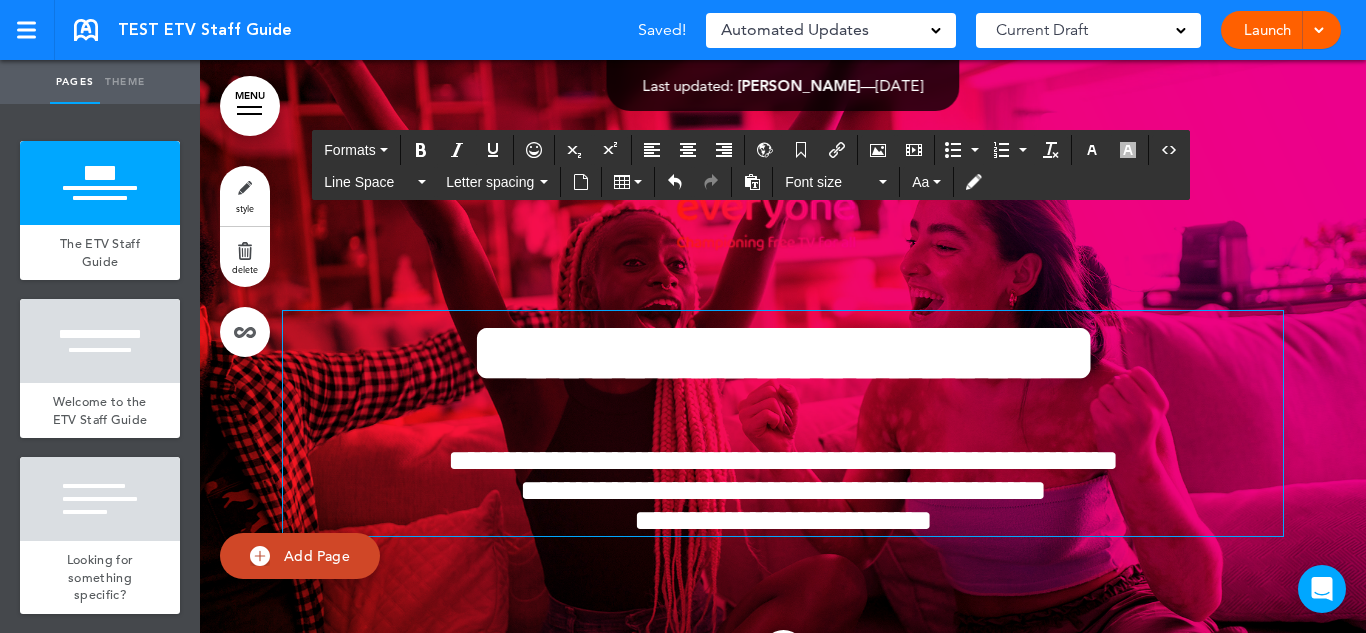 type 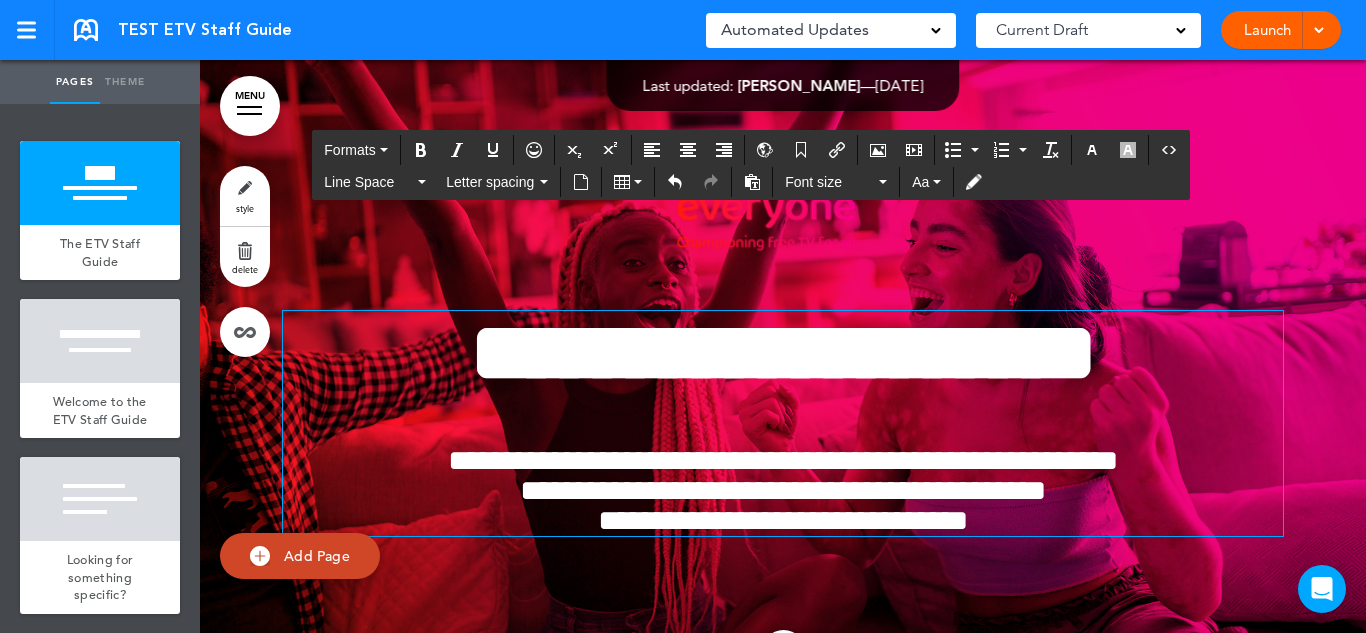 click on "**********" at bounding box center (783, 380) 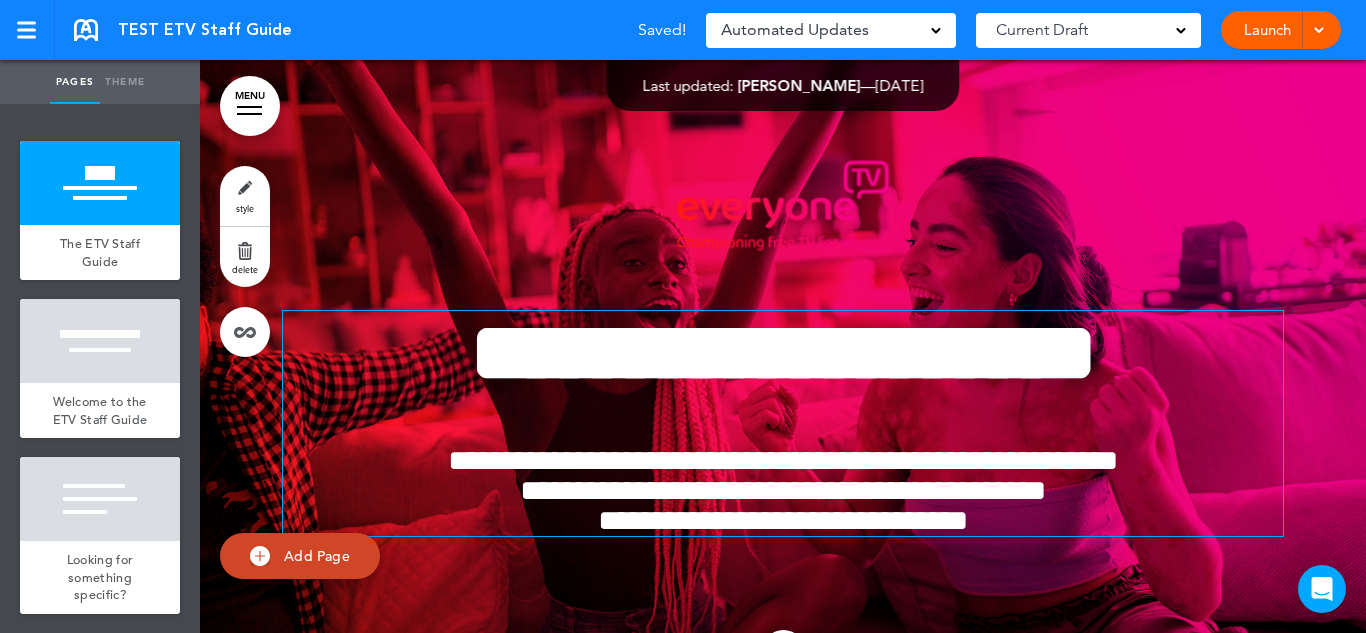 click on "**********" at bounding box center (783, 520) 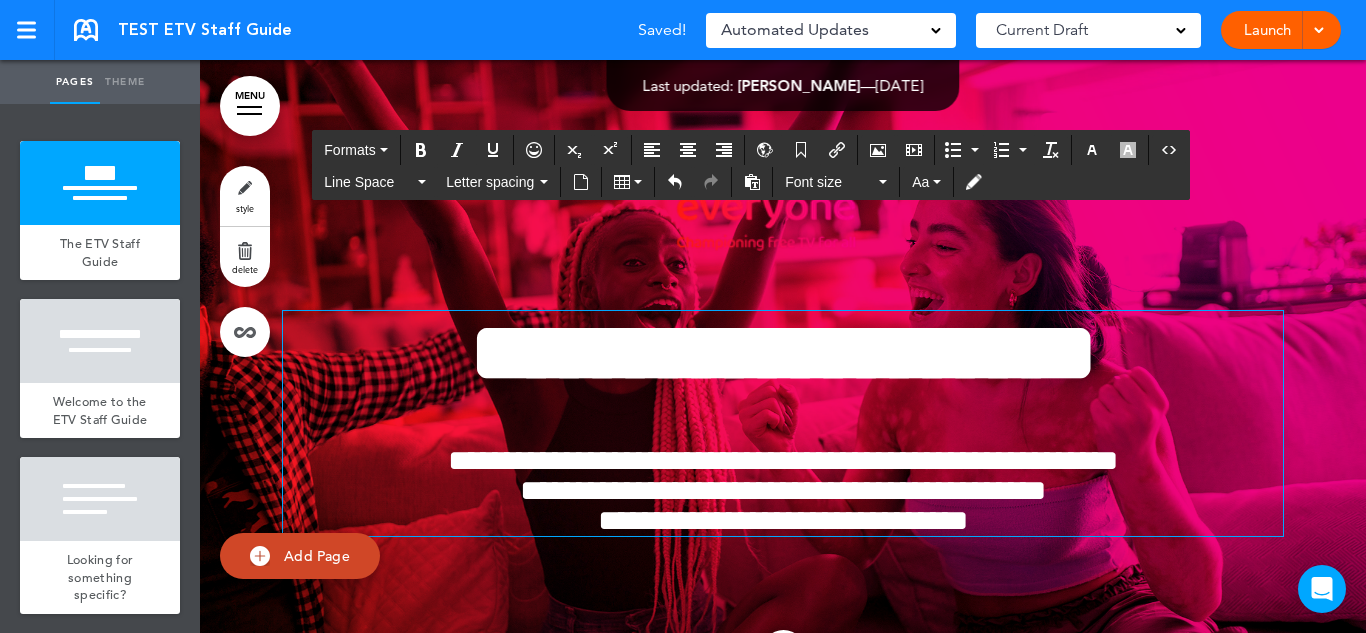click on "**********" at bounding box center (783, 520) 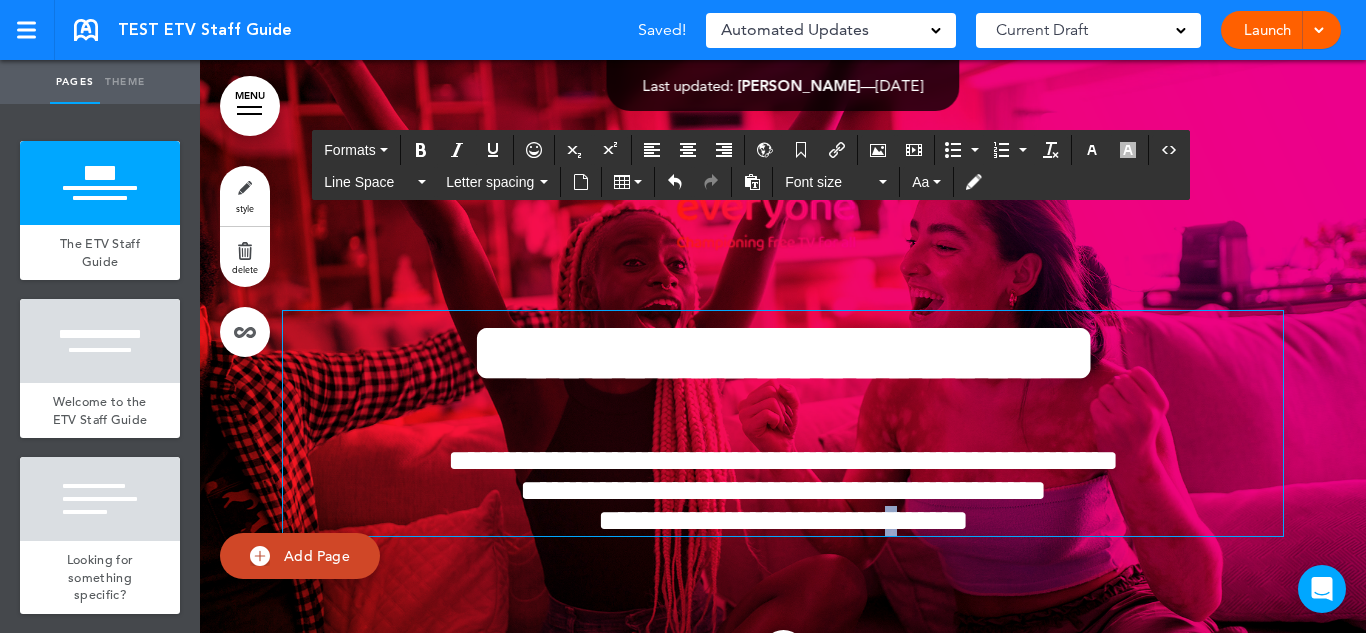 click on "**********" at bounding box center [783, 520] 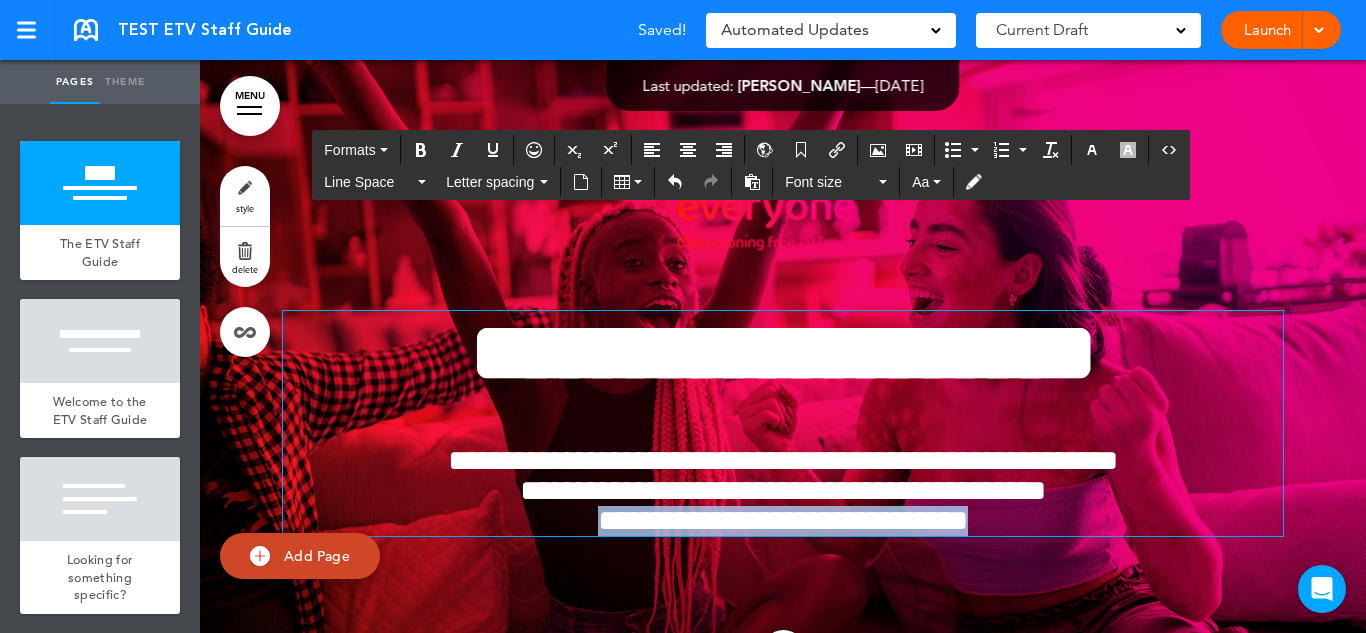 click on "**********" at bounding box center (783, 520) 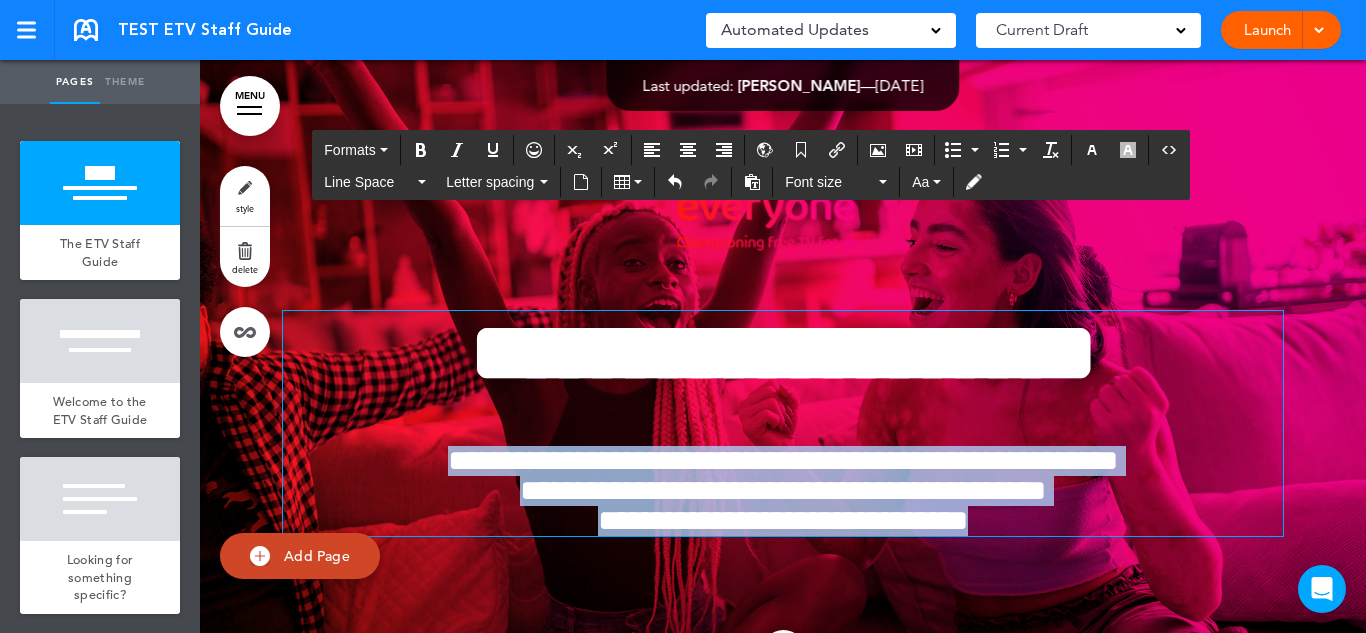 drag, startPoint x: 995, startPoint y: 525, endPoint x: 443, endPoint y: 437, distance: 558.97046 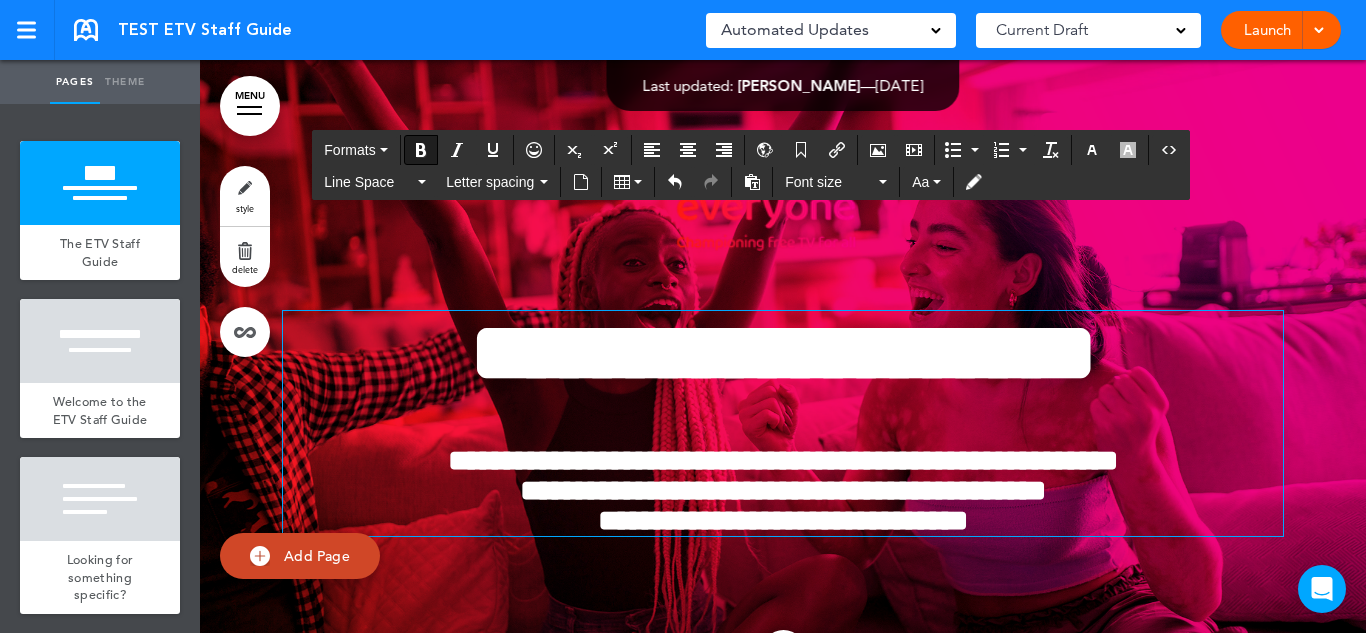 click on "**********" at bounding box center (783, 380) 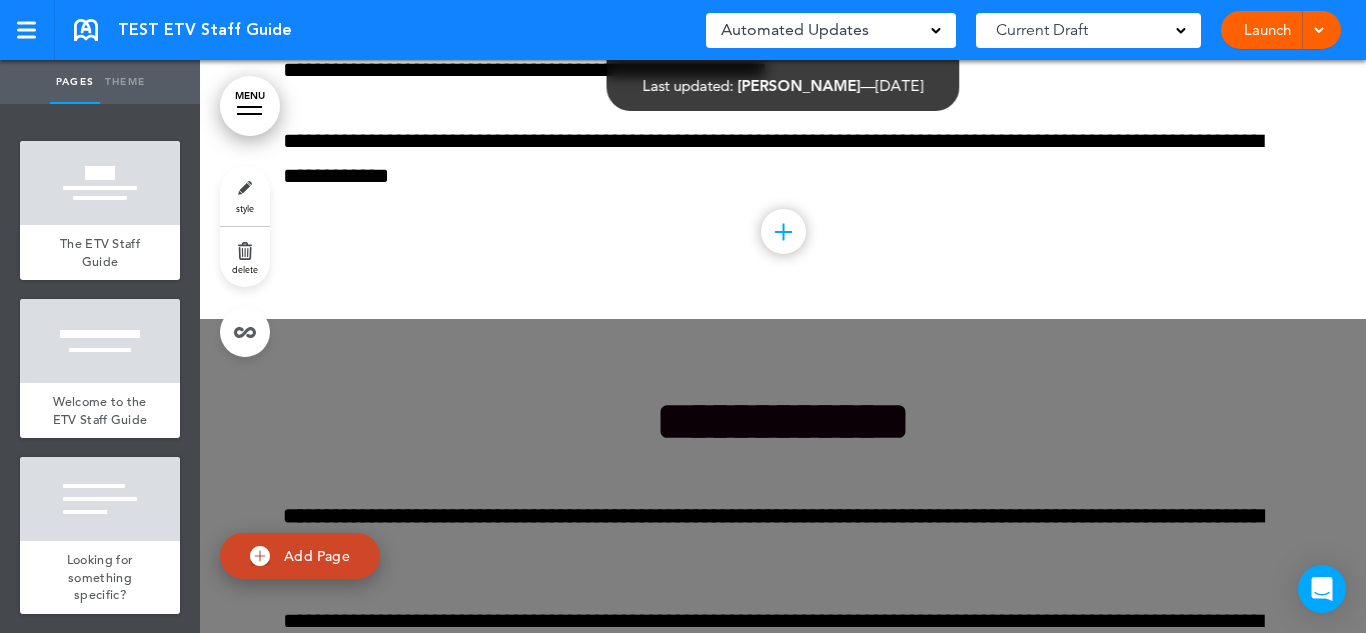 scroll, scrollTop: 3662, scrollLeft: 0, axis: vertical 